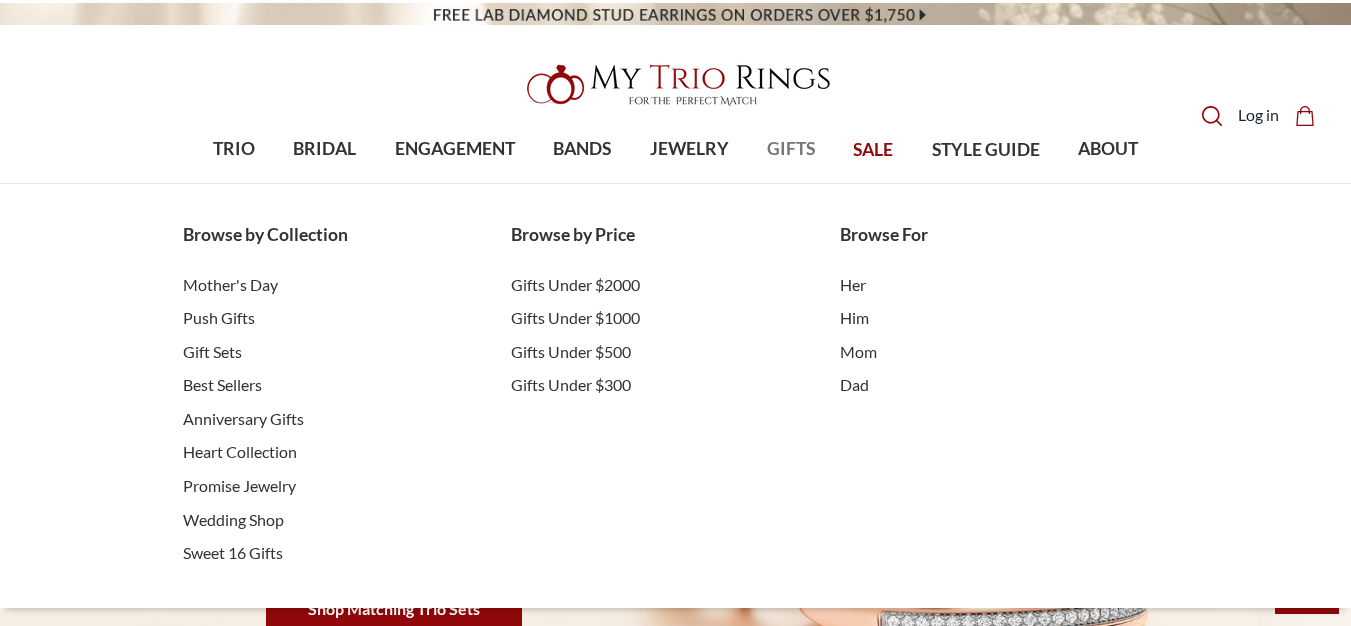 scroll, scrollTop: 0, scrollLeft: 0, axis: both 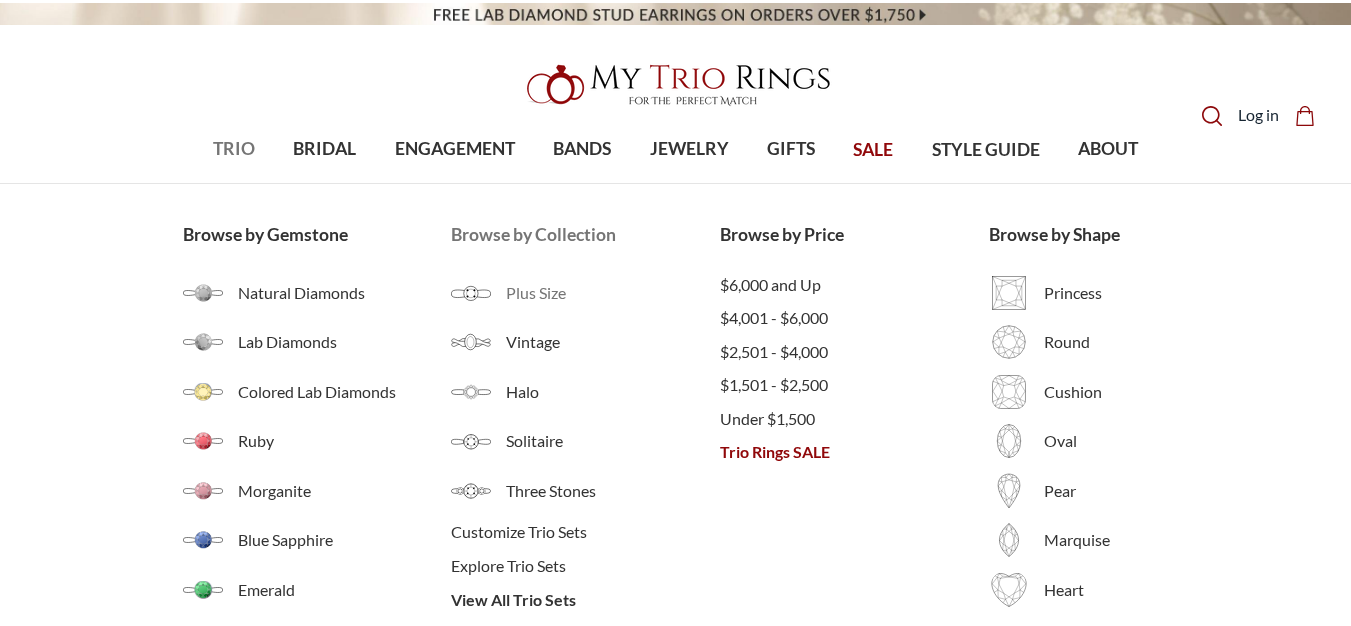 click on "Plus Size" at bounding box center [585, 293] 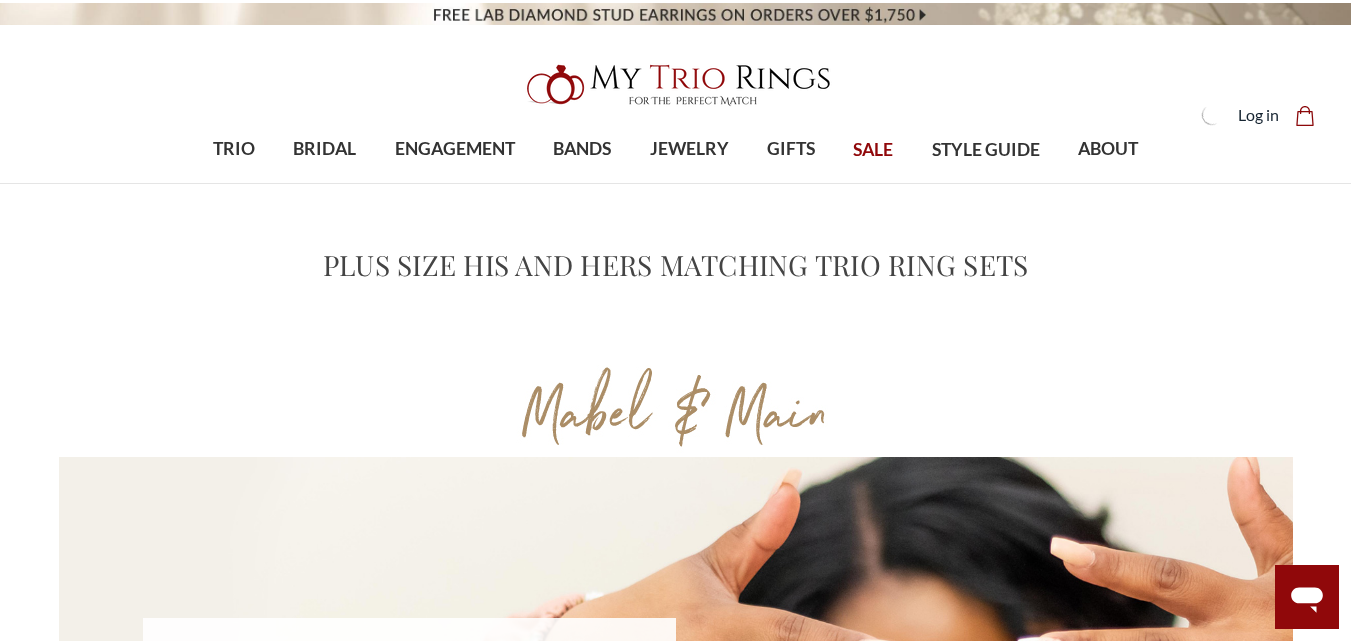 scroll, scrollTop: 0, scrollLeft: 0, axis: both 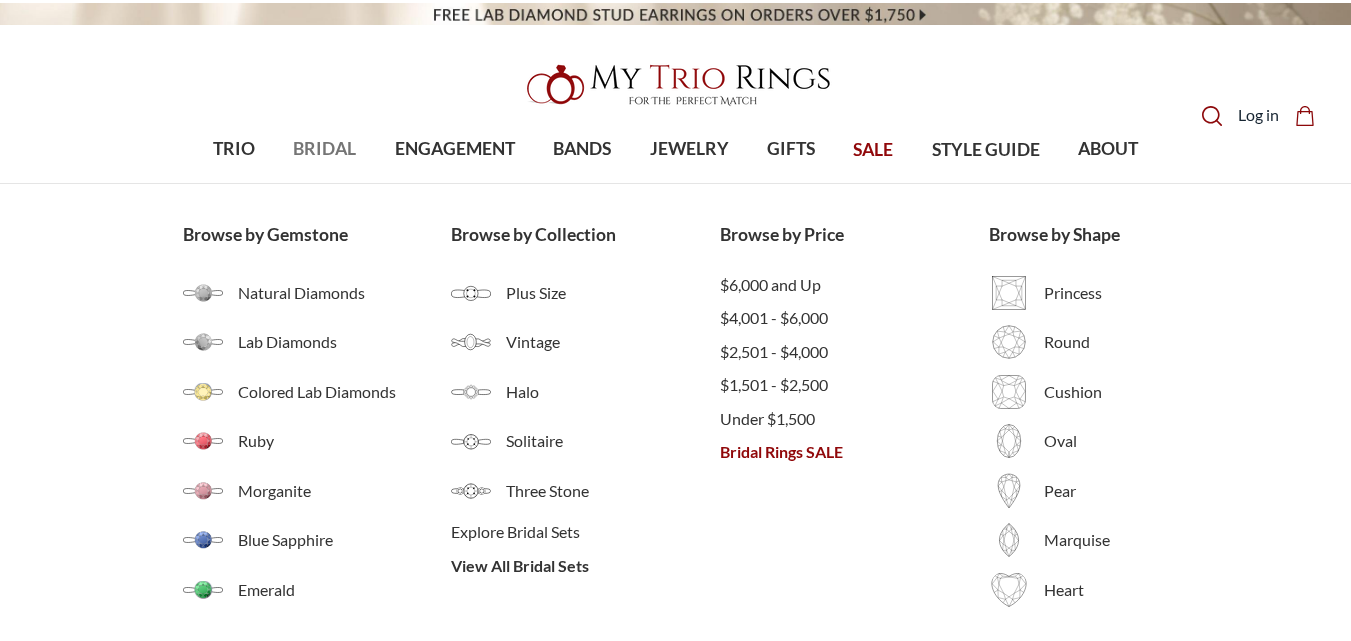 click on "BRIDAL" at bounding box center (324, 149) 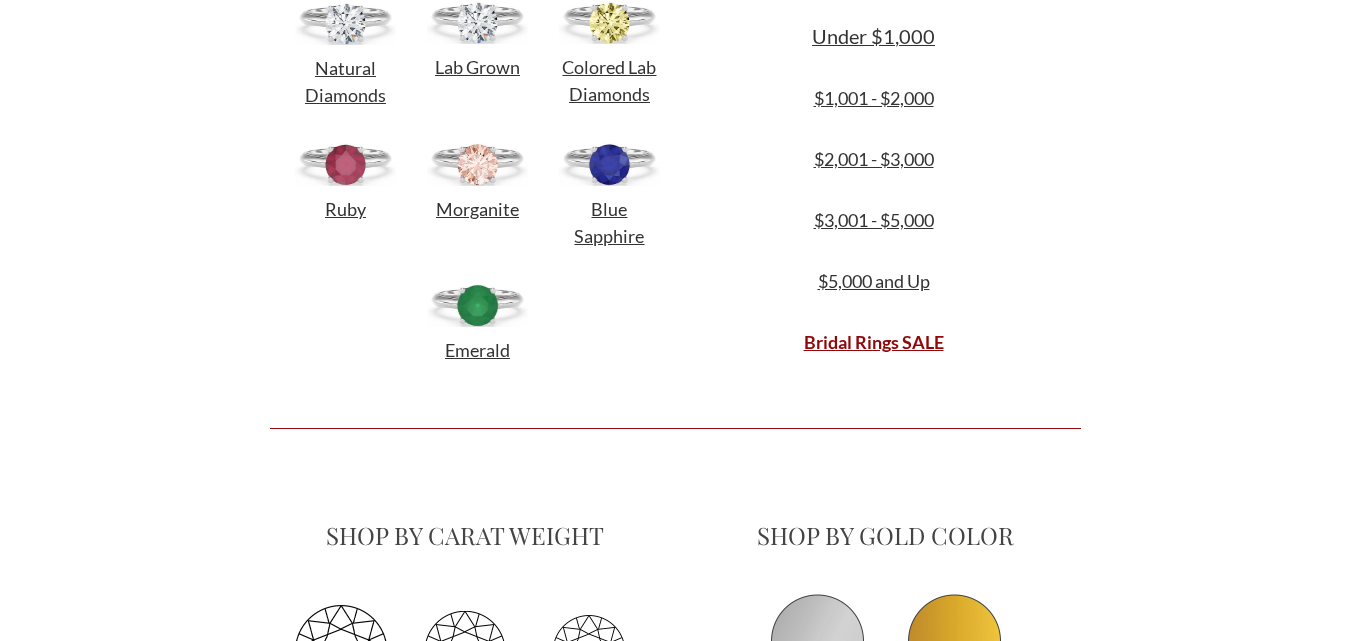 scroll, scrollTop: 1100, scrollLeft: 0, axis: vertical 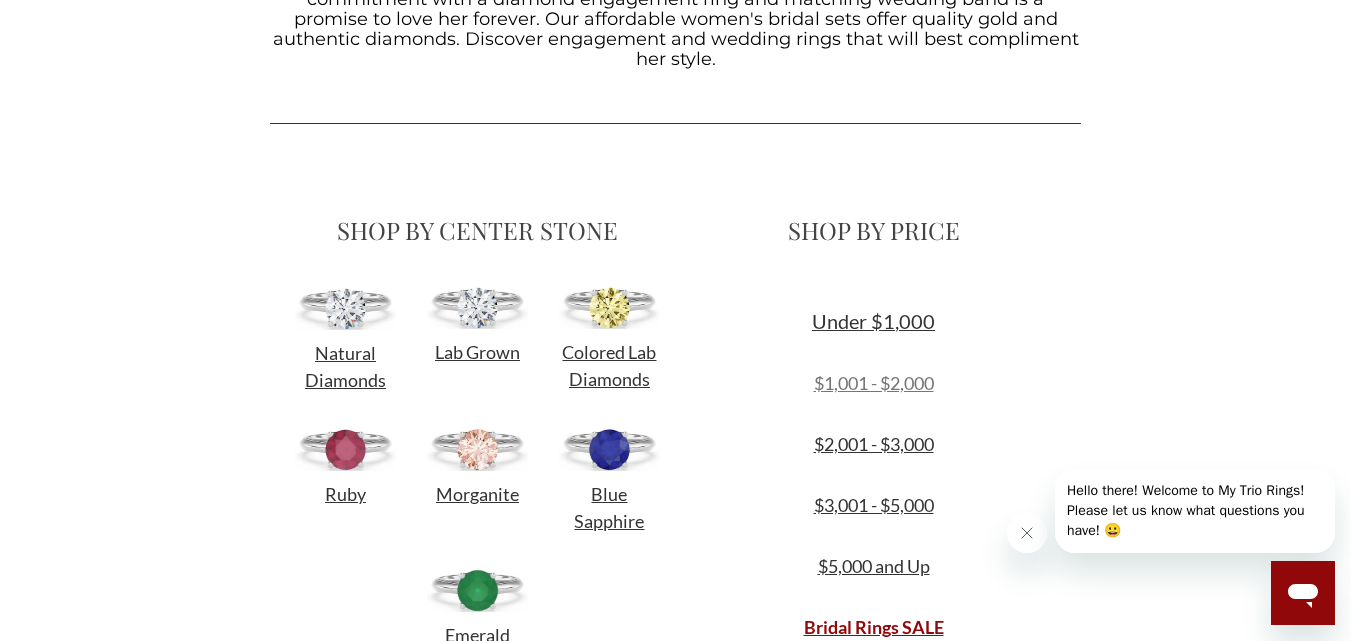 click on "$1,001 - $2,000" at bounding box center (874, 383) 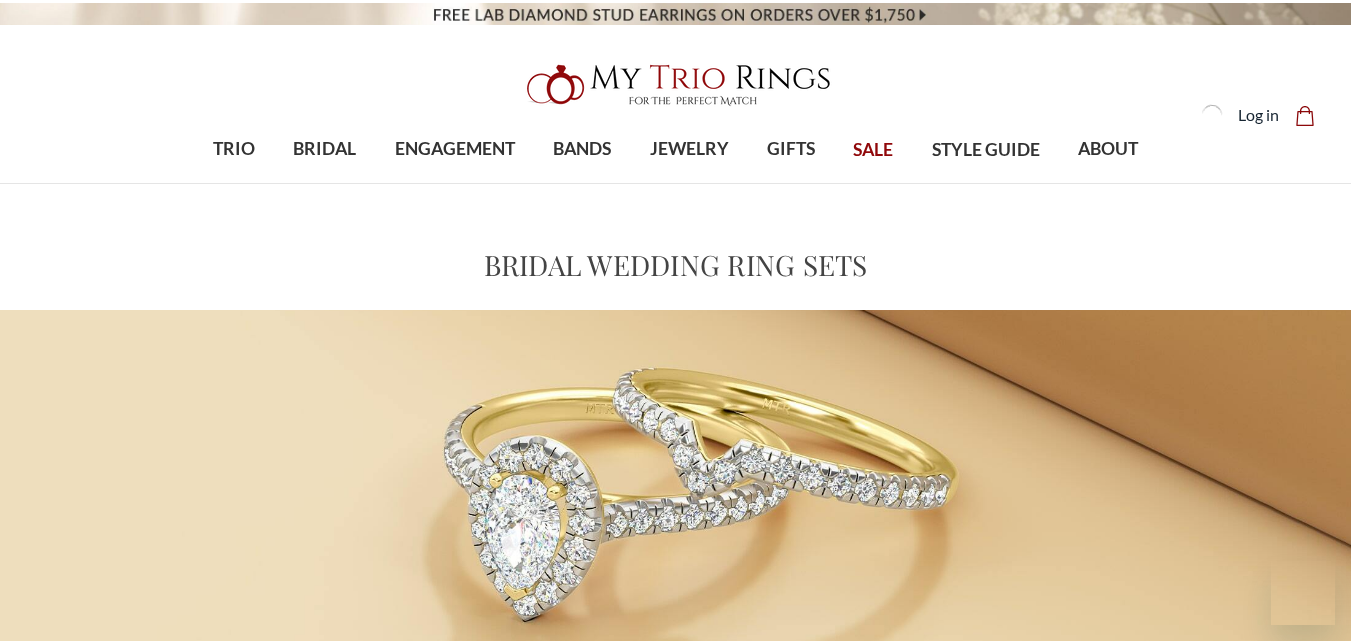 scroll, scrollTop: 0, scrollLeft: 0, axis: both 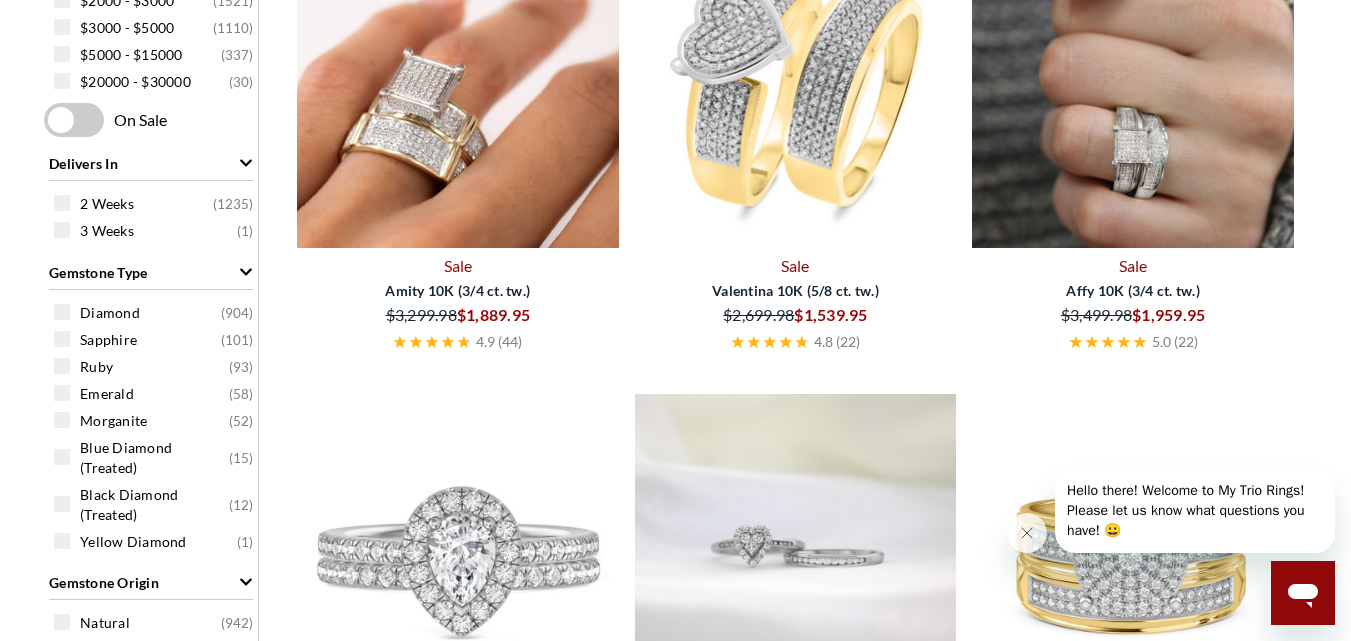 click at bounding box center [796, 87] 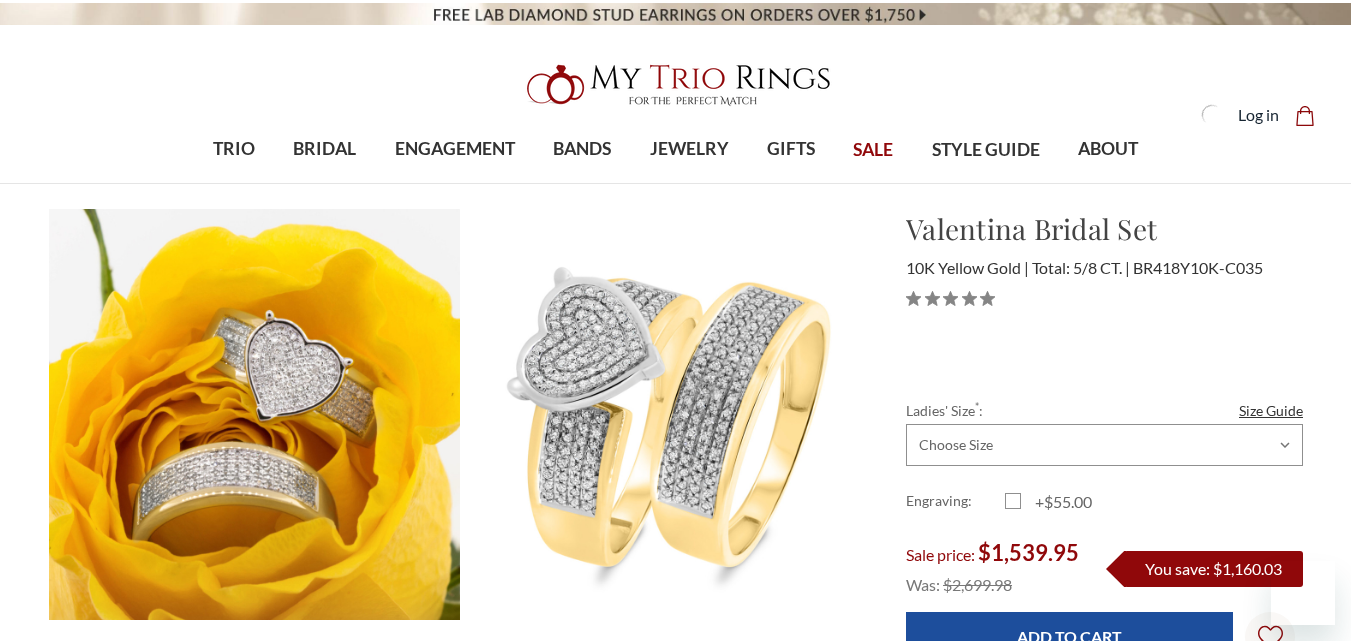 scroll, scrollTop: 0, scrollLeft: 0, axis: both 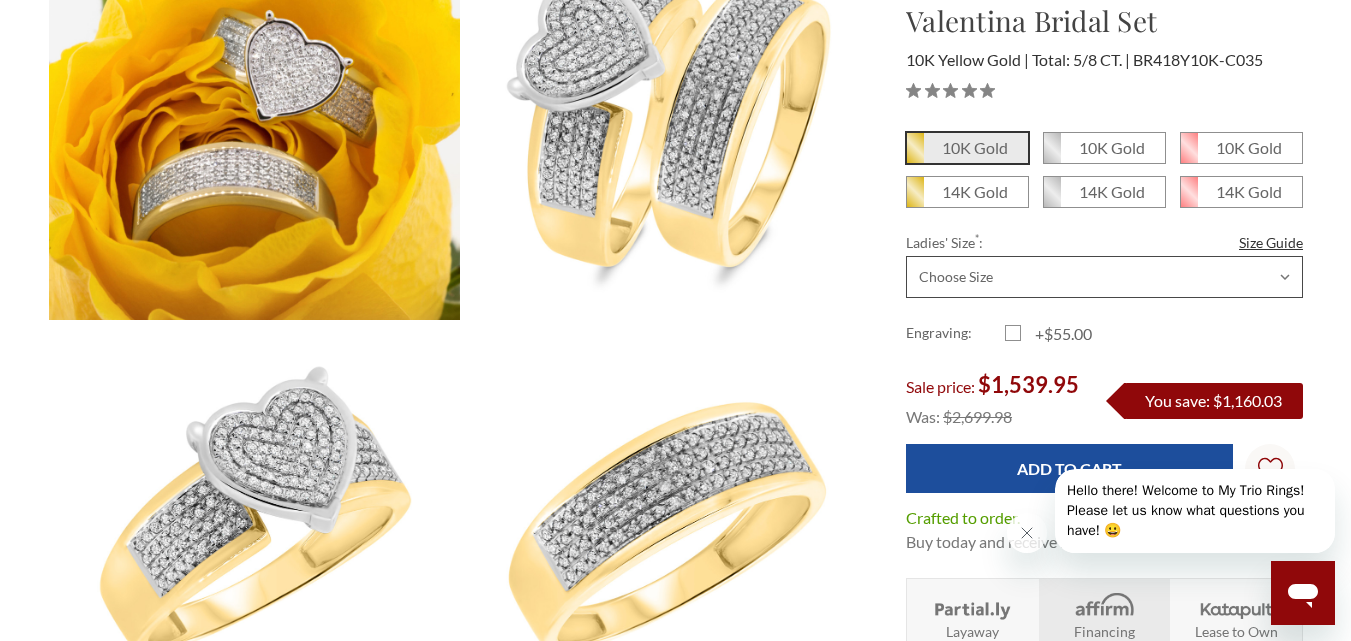 click on "Choose Size
3.00
3.25
3.50
3.75
4.00
4.25
4.50
4.75
5.00
5.25
5.50
5.75
6.00
6.25
6.50
6.75
7.00
7.25
7.50
7.75
8.00
8.25
8.50
8.75
9.00
9.25
9.50
9.75
10.00
10.25
10.50
10.75
11.00
11.25
11.50
11.75
12.00
12.25
12.50
12.75
13.00" at bounding box center (1104, 277) 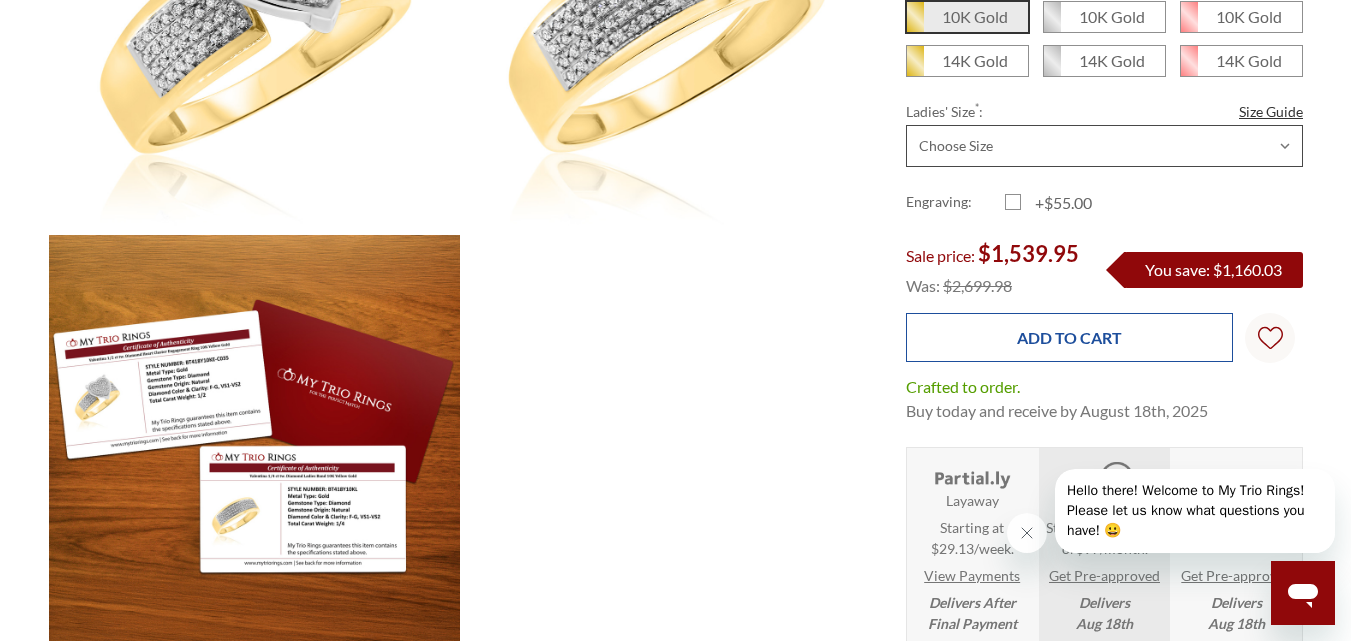 scroll, scrollTop: 0, scrollLeft: 0, axis: both 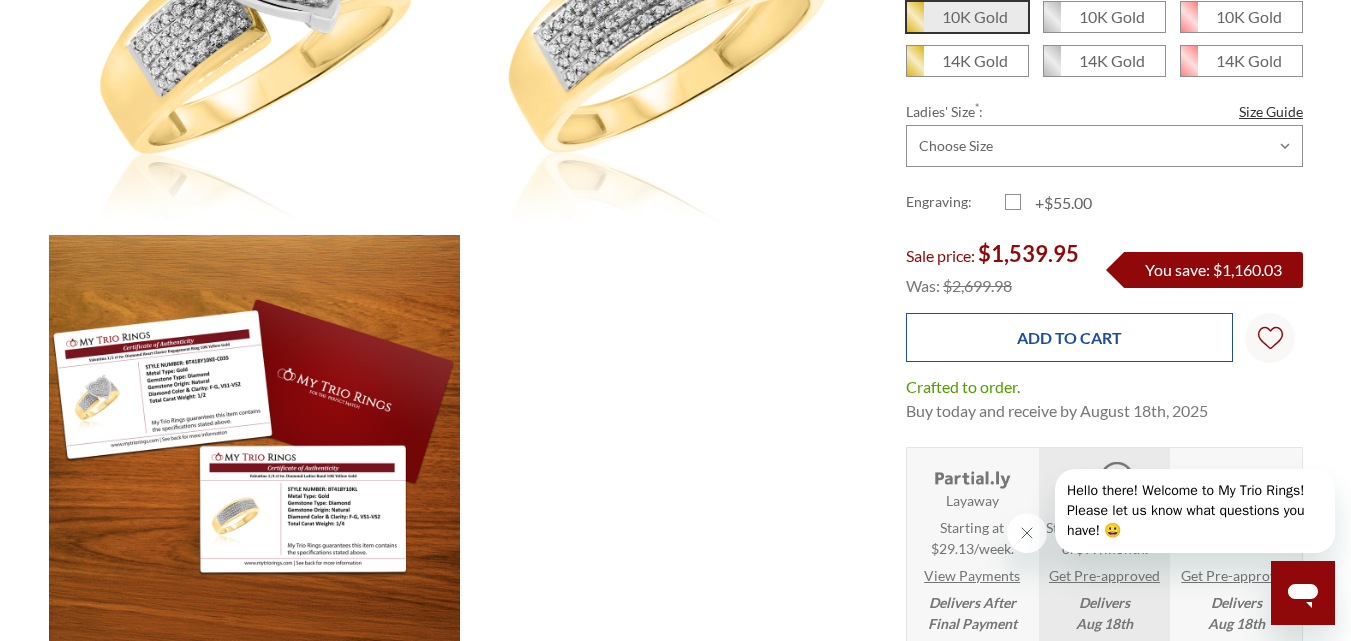 click on "Add to Cart" at bounding box center [1069, 337] 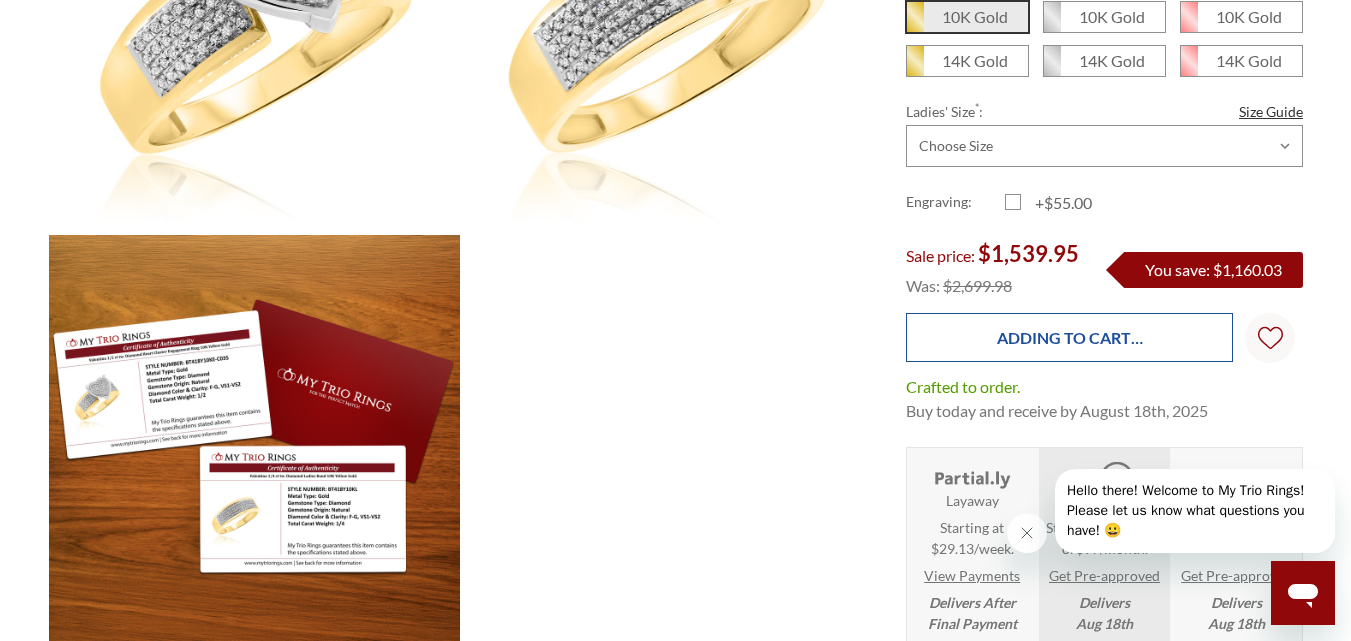 type on "Add to Cart" 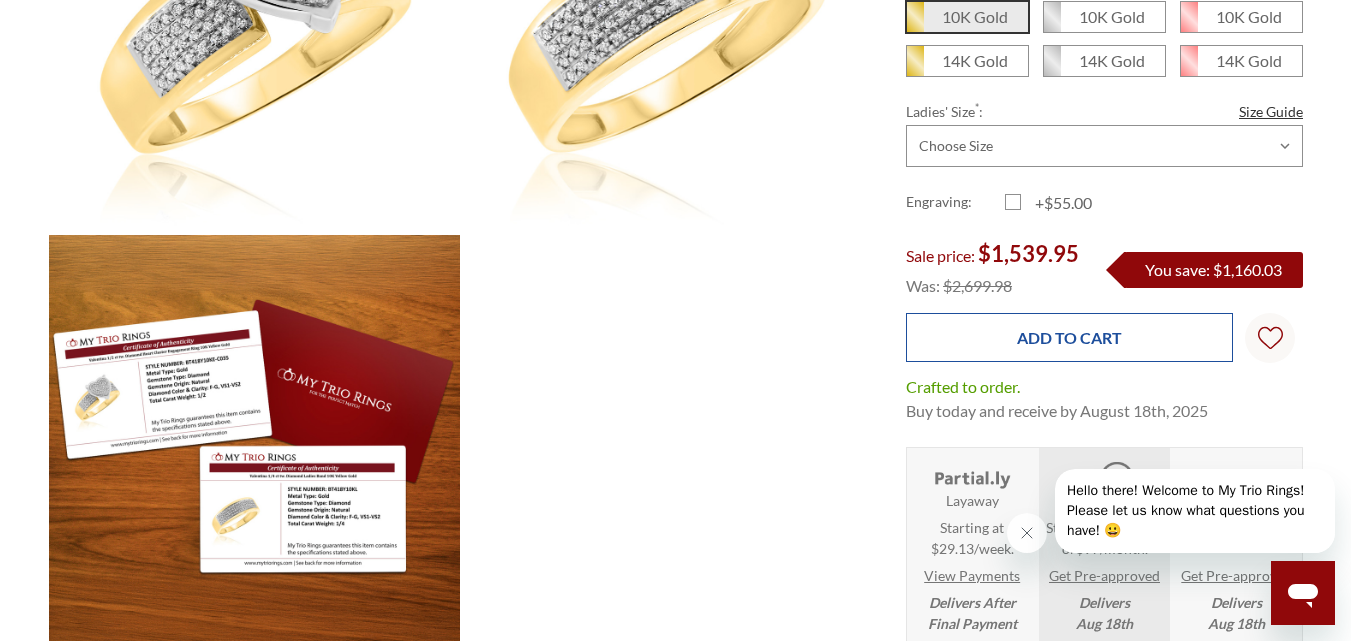 scroll, scrollTop: 17, scrollLeft: 17, axis: both 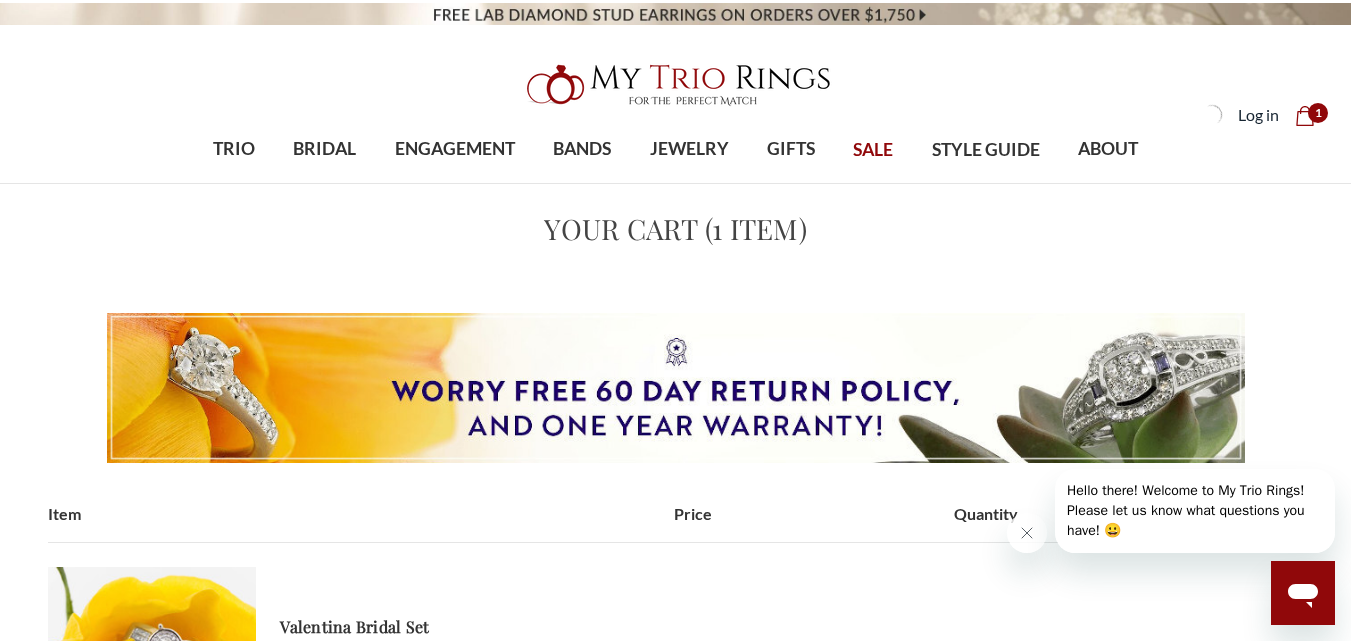 click on "1" at bounding box center (1318, 113) 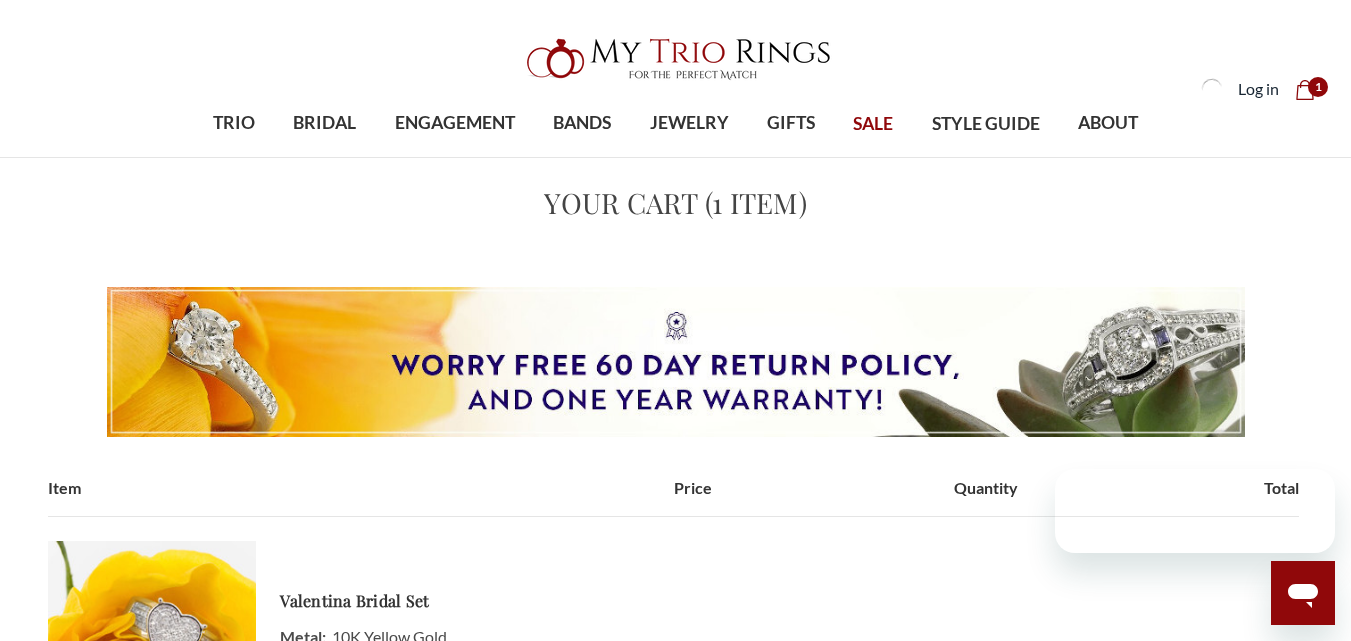 scroll, scrollTop: 500, scrollLeft: 0, axis: vertical 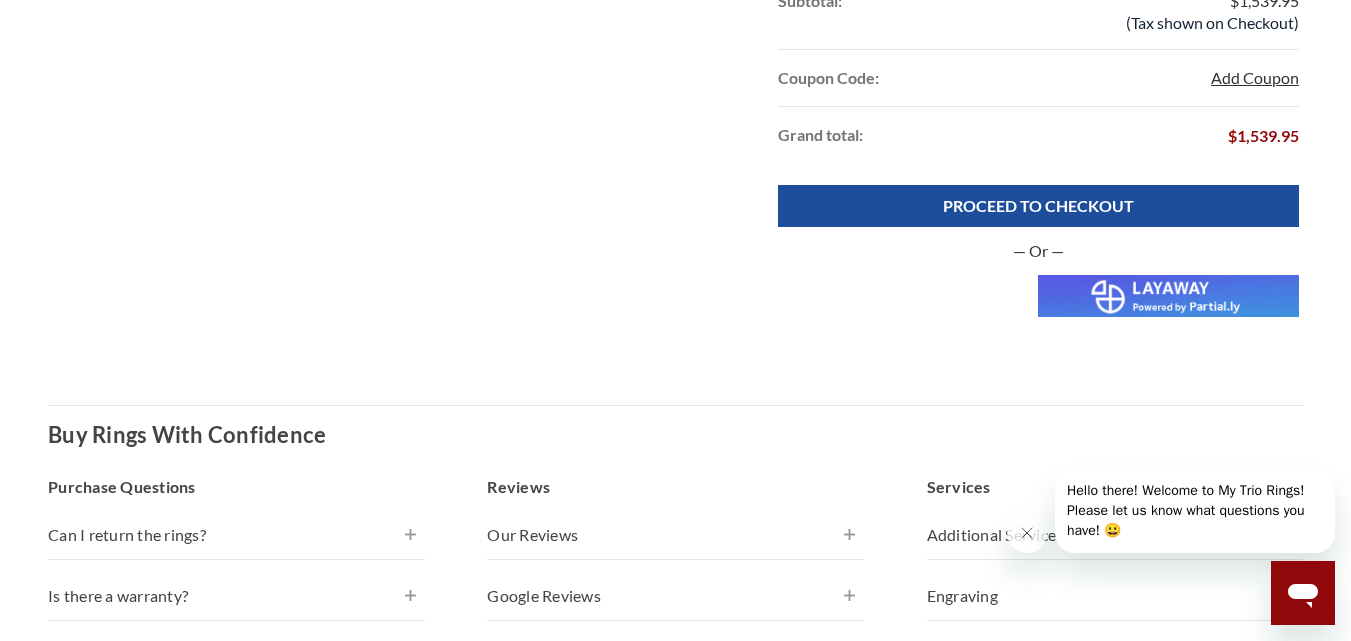 click on "Add Coupon" at bounding box center [1255, 78] 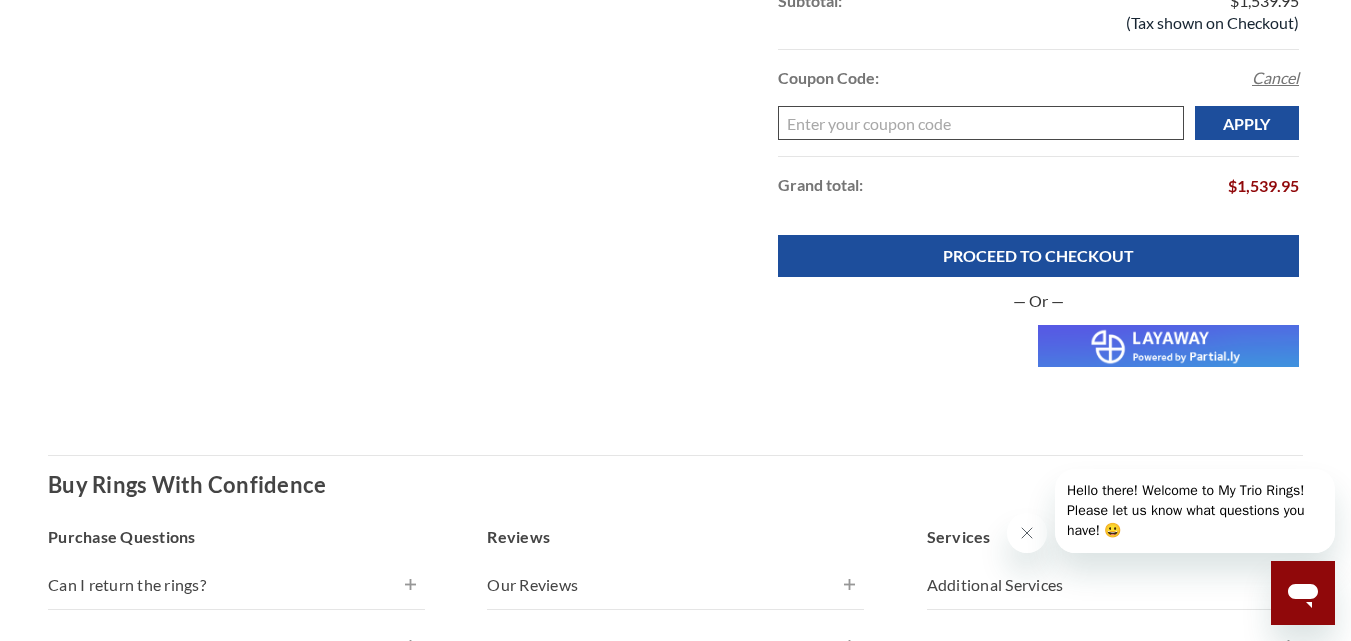 paste on "TAKE10" 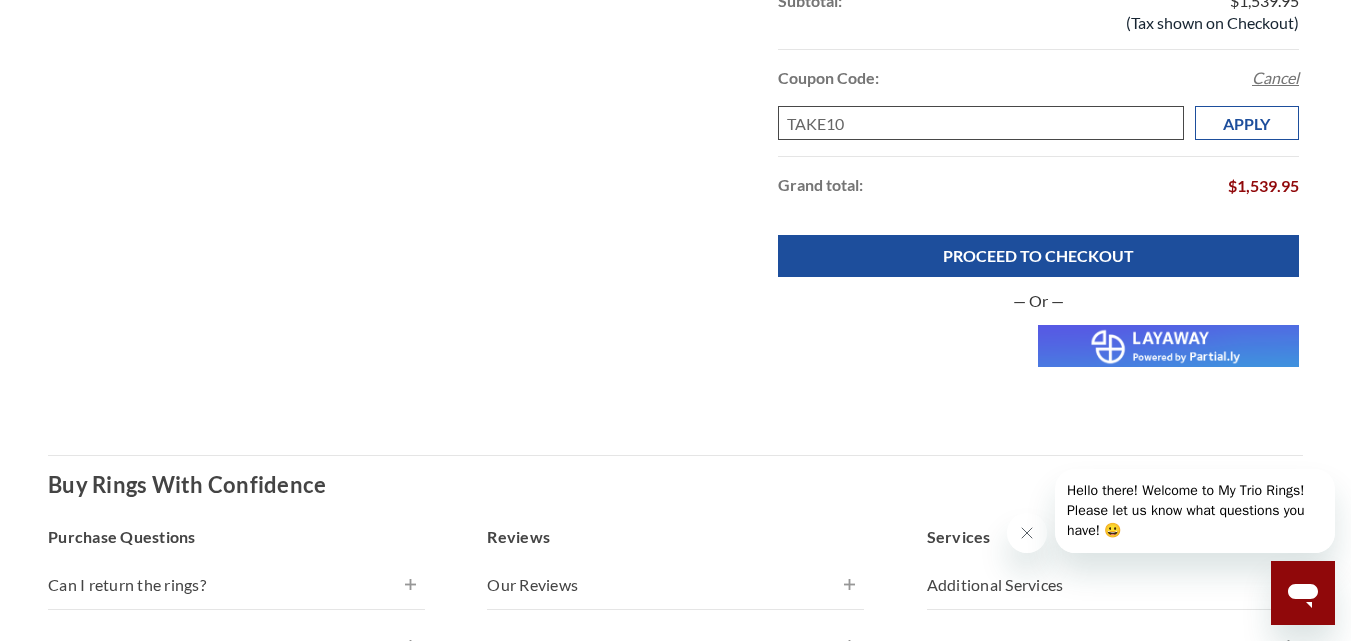 type on "TAKE10" 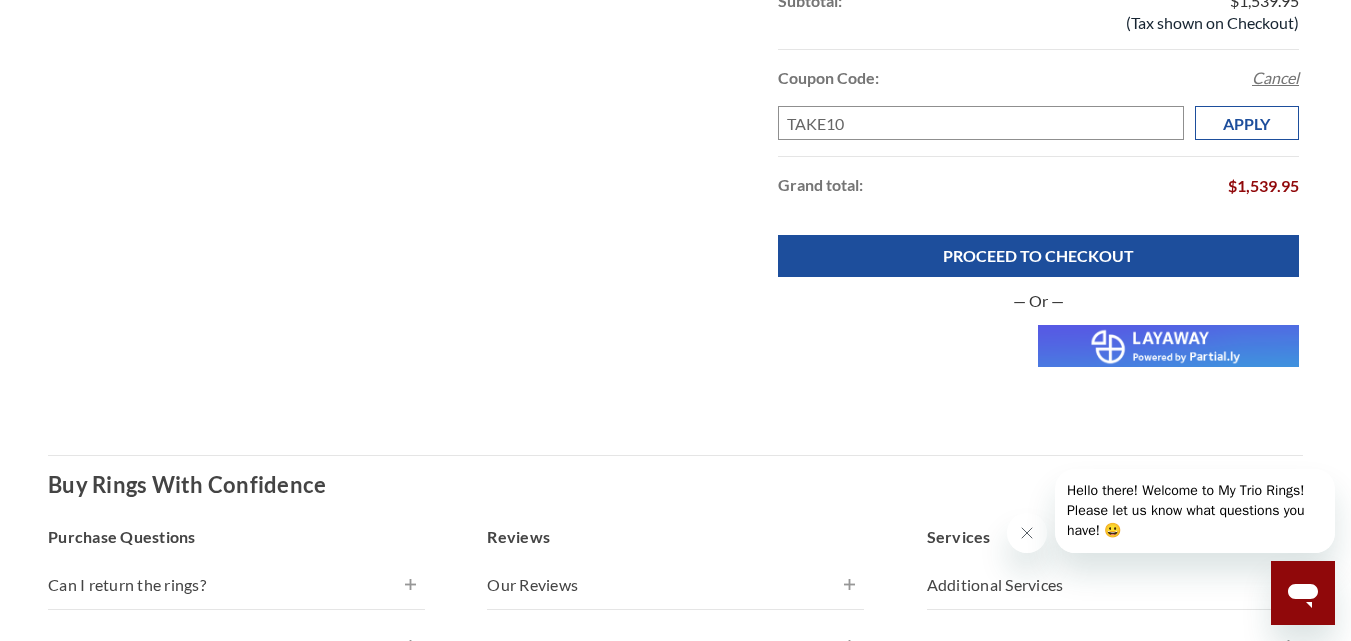 click on "Apply" at bounding box center [1247, 123] 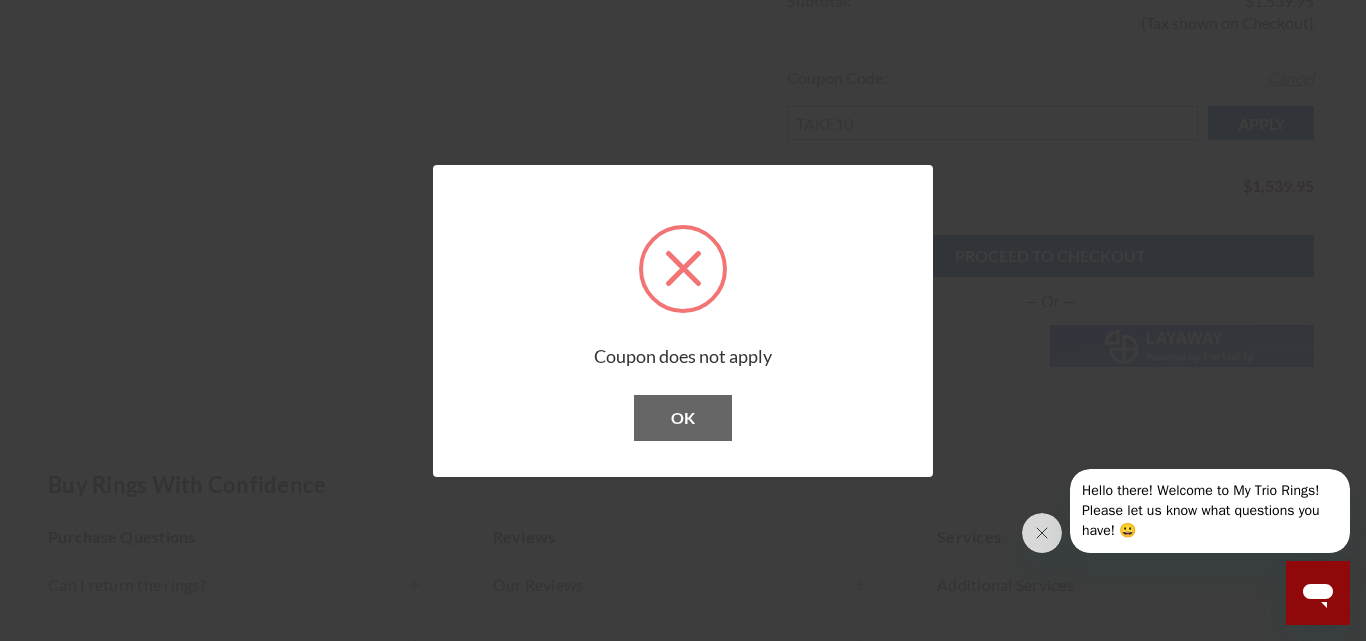 click on "OK" at bounding box center (683, 418) 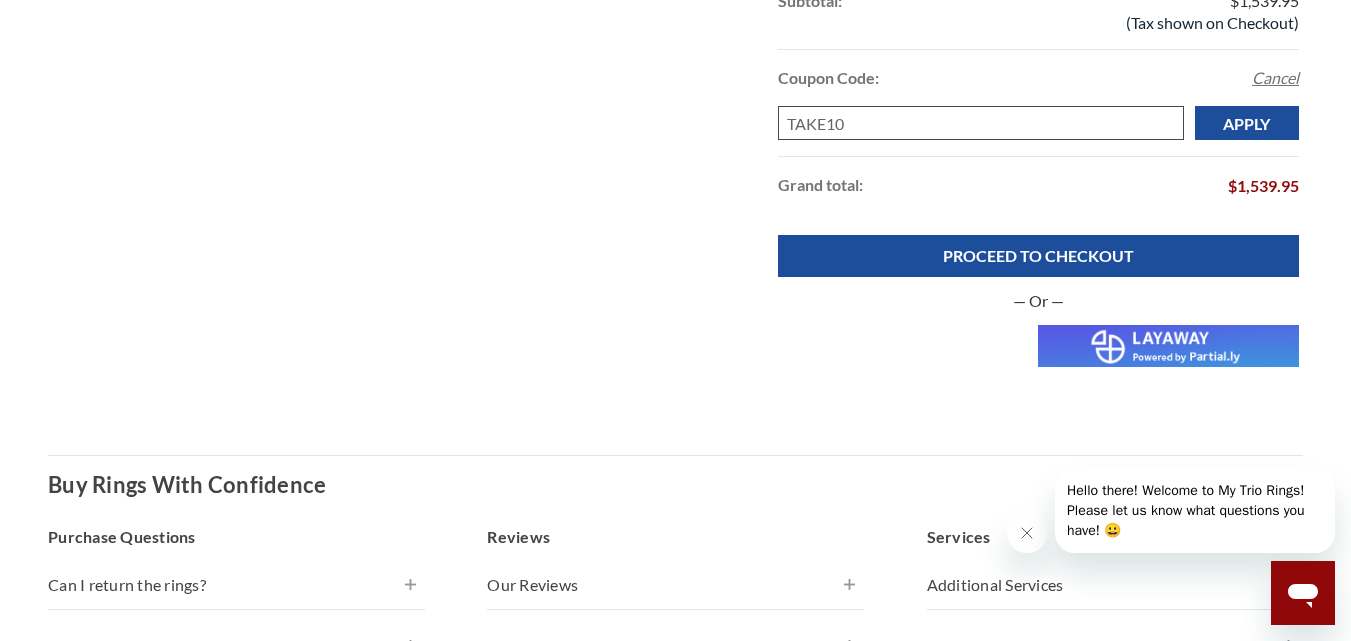 drag, startPoint x: 922, startPoint y: 139, endPoint x: 773, endPoint y: 145, distance: 149.12076 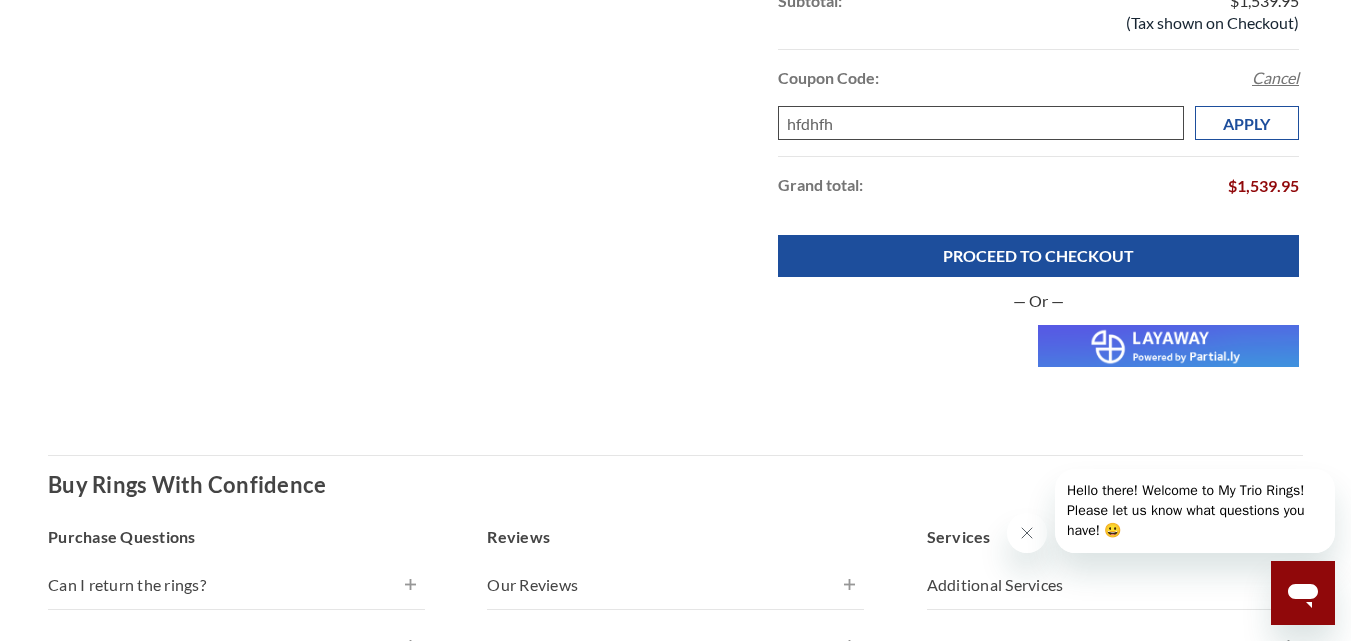 type on "hfdhfh" 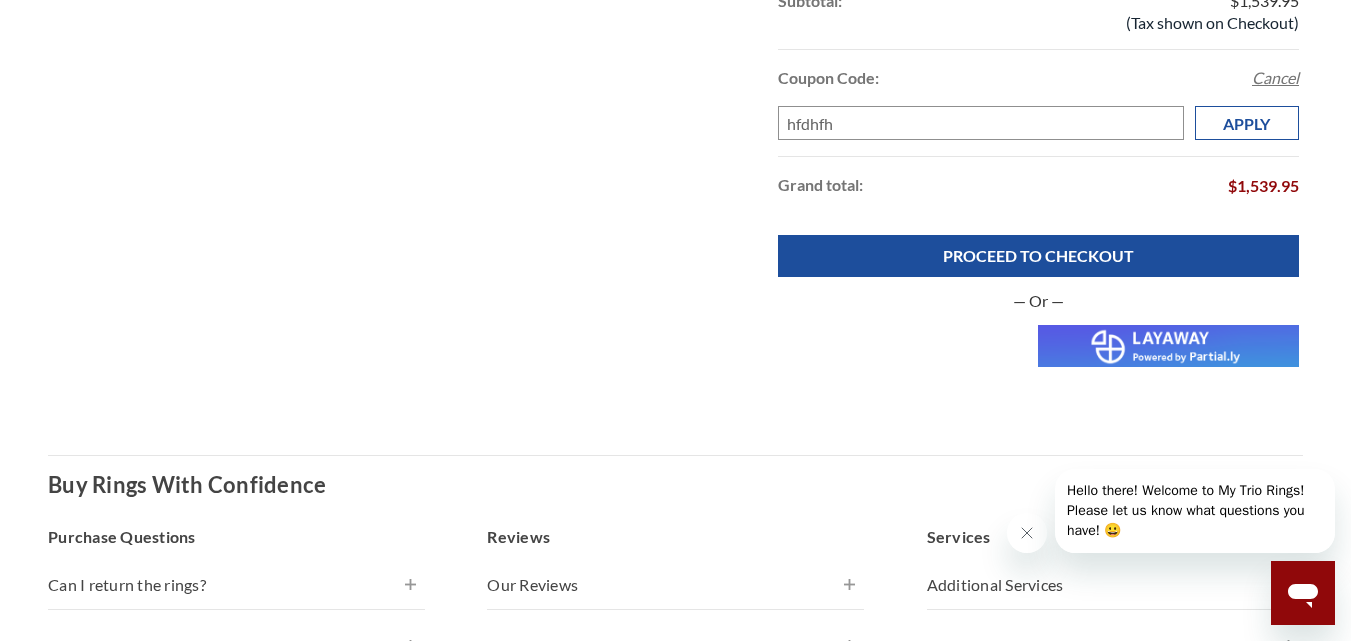 click on "Apply" at bounding box center [1247, 123] 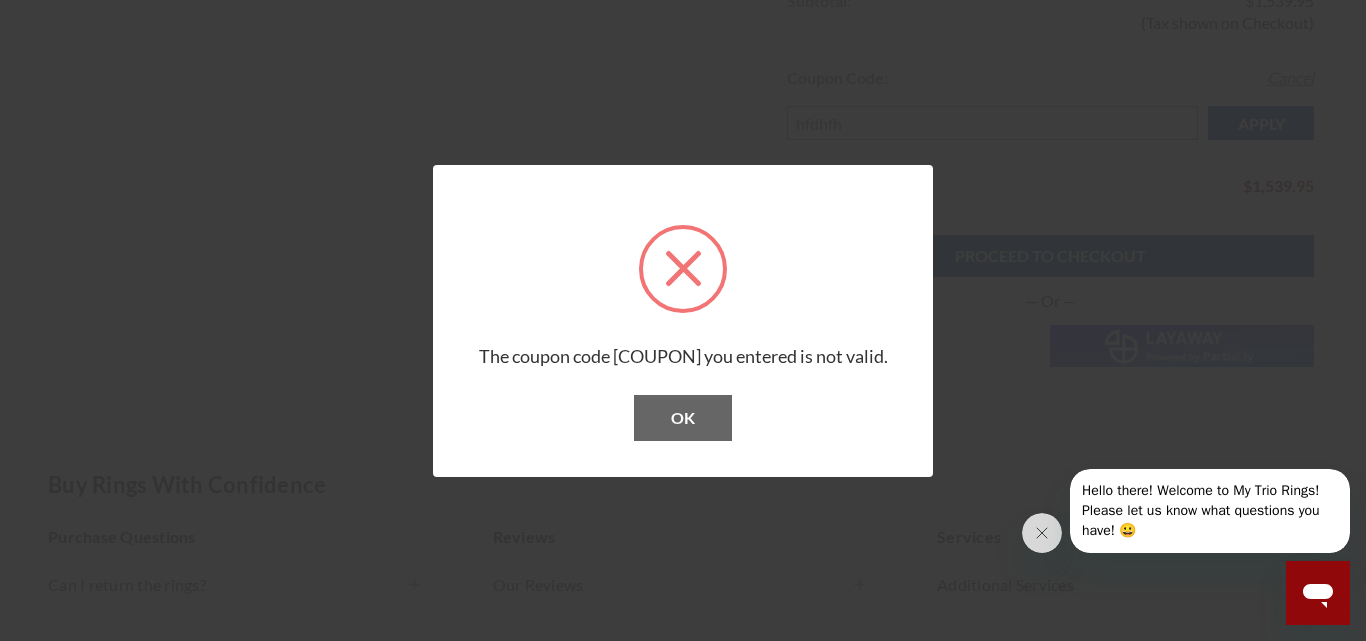 click on "OK" at bounding box center [683, 418] 